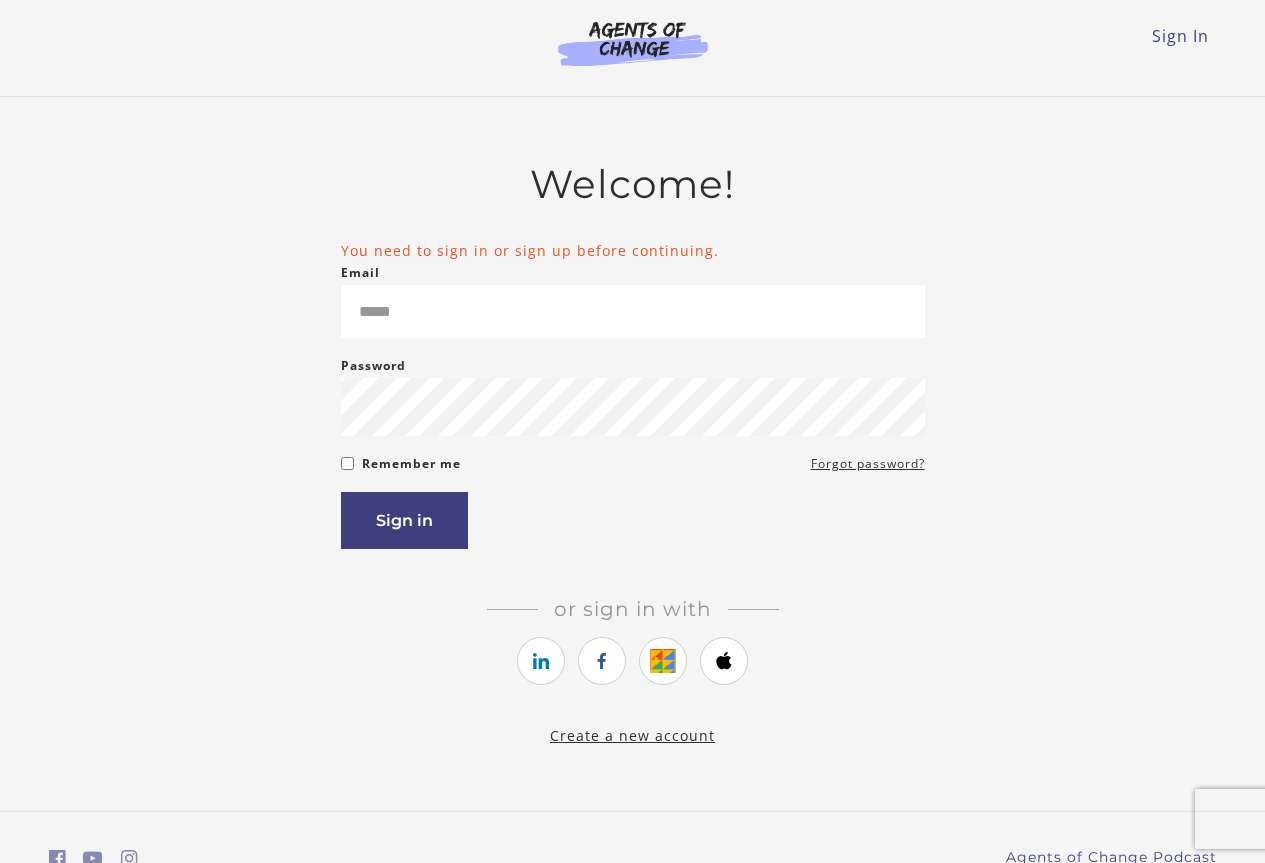 scroll, scrollTop: 0, scrollLeft: 0, axis: both 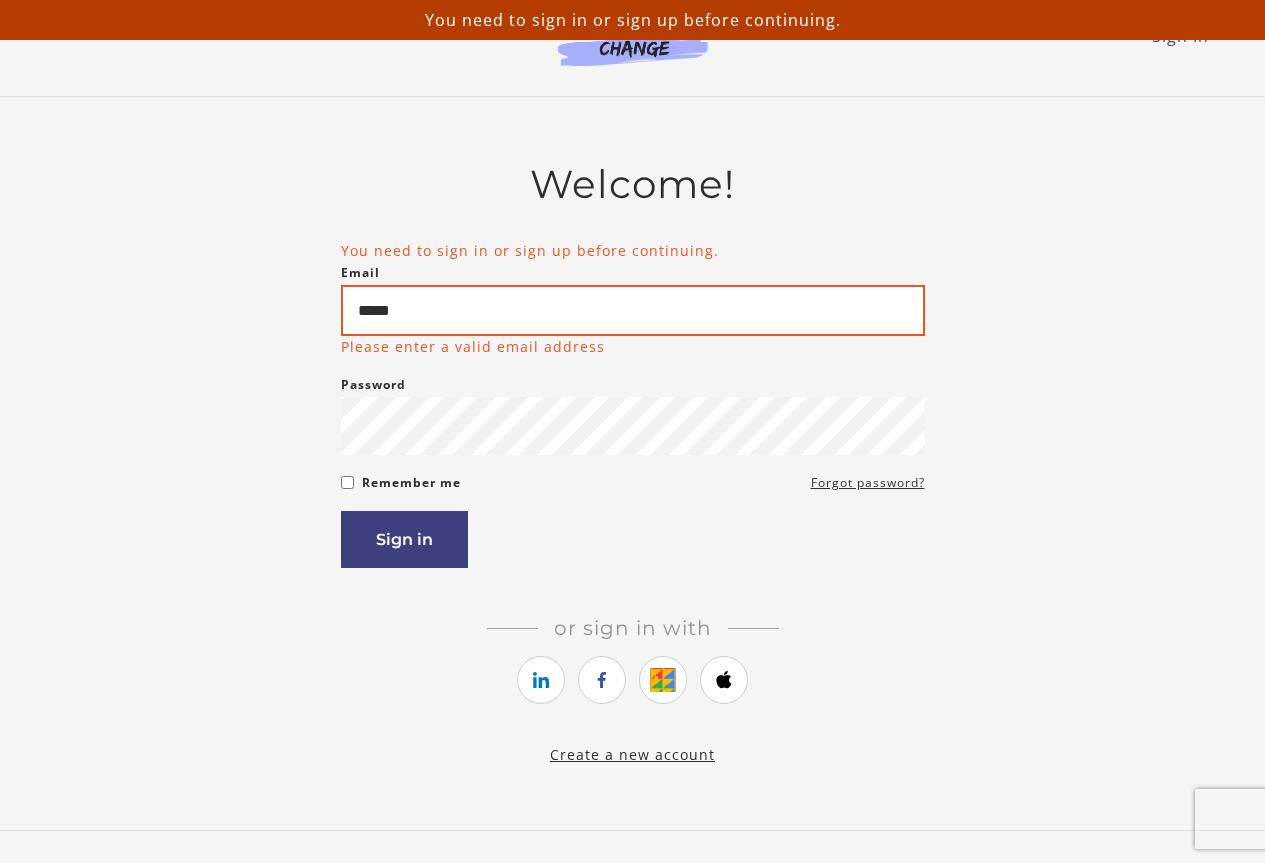 click on "*****" at bounding box center [633, 310] 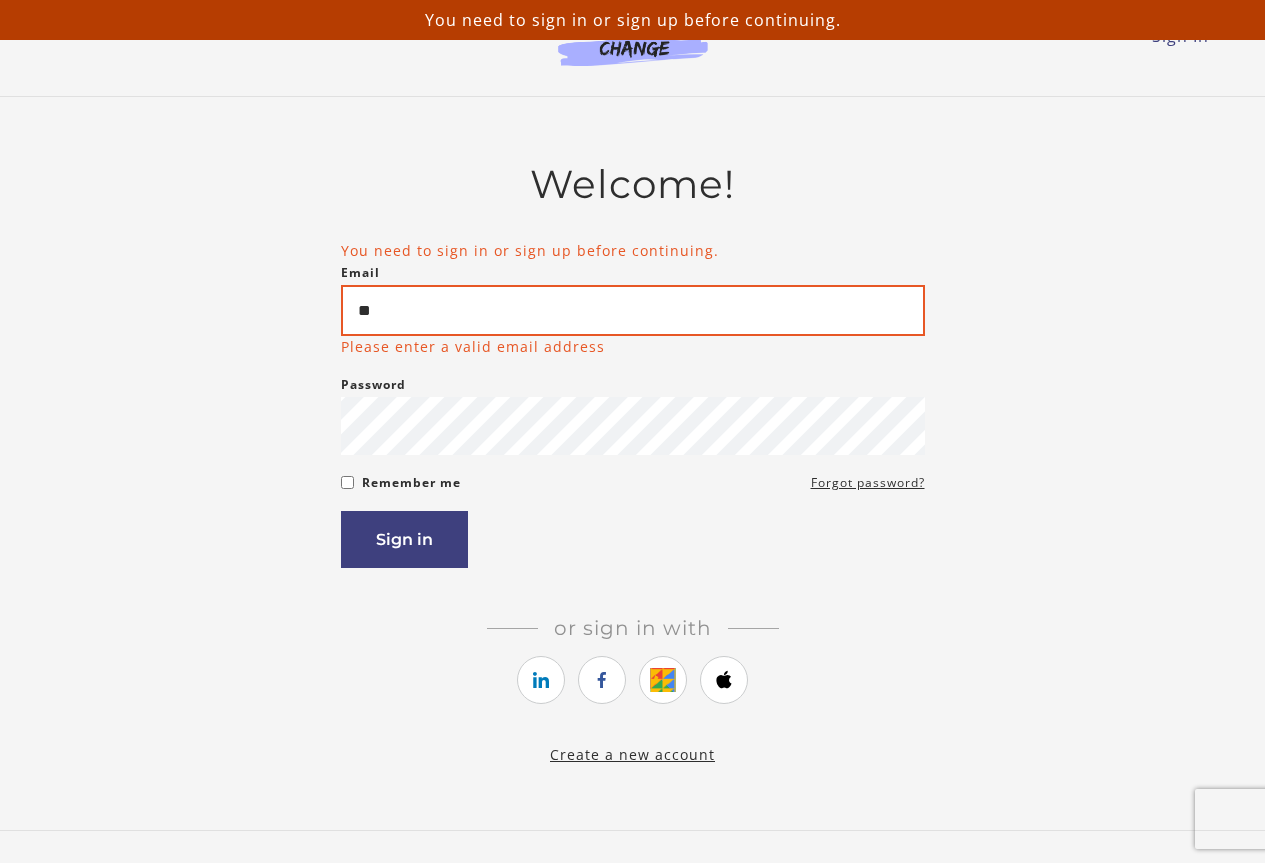 type on "*" 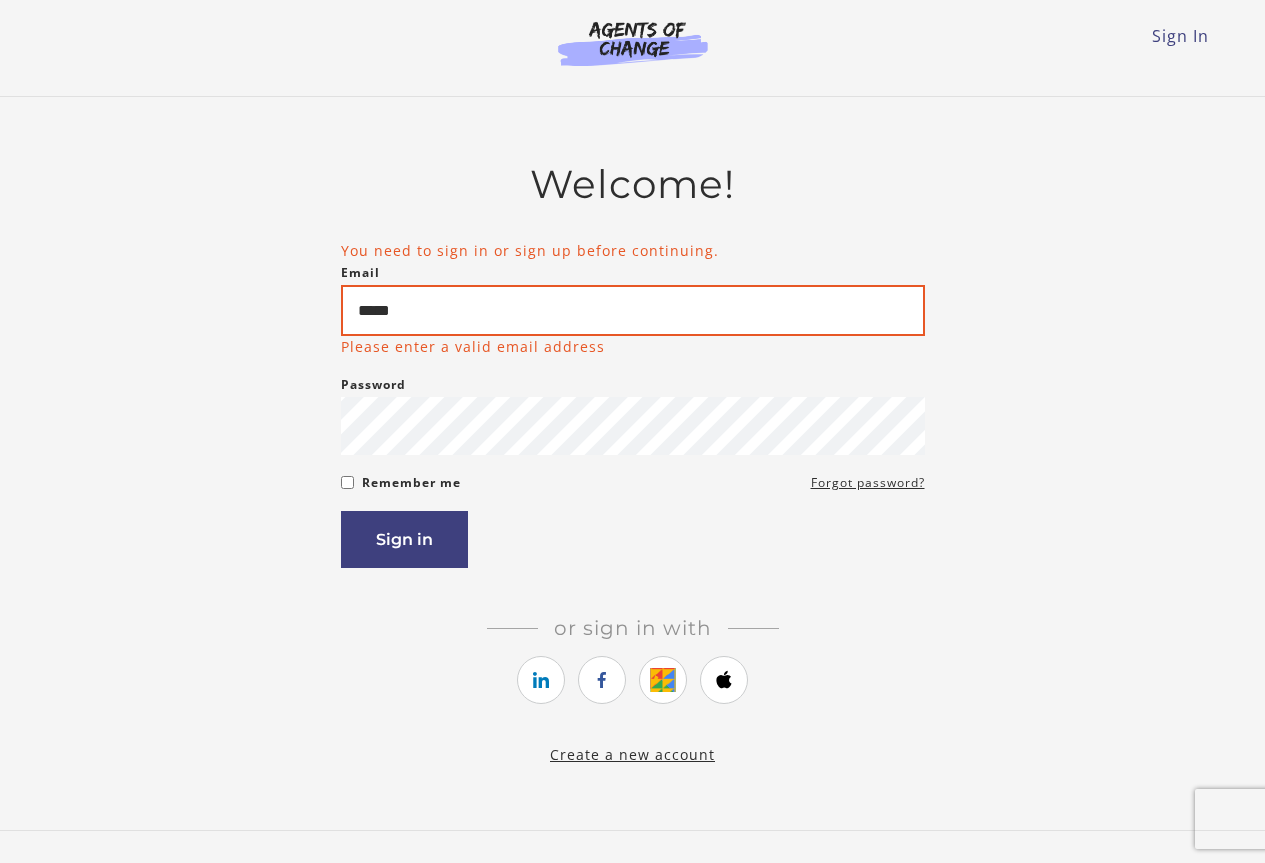 type on "**********" 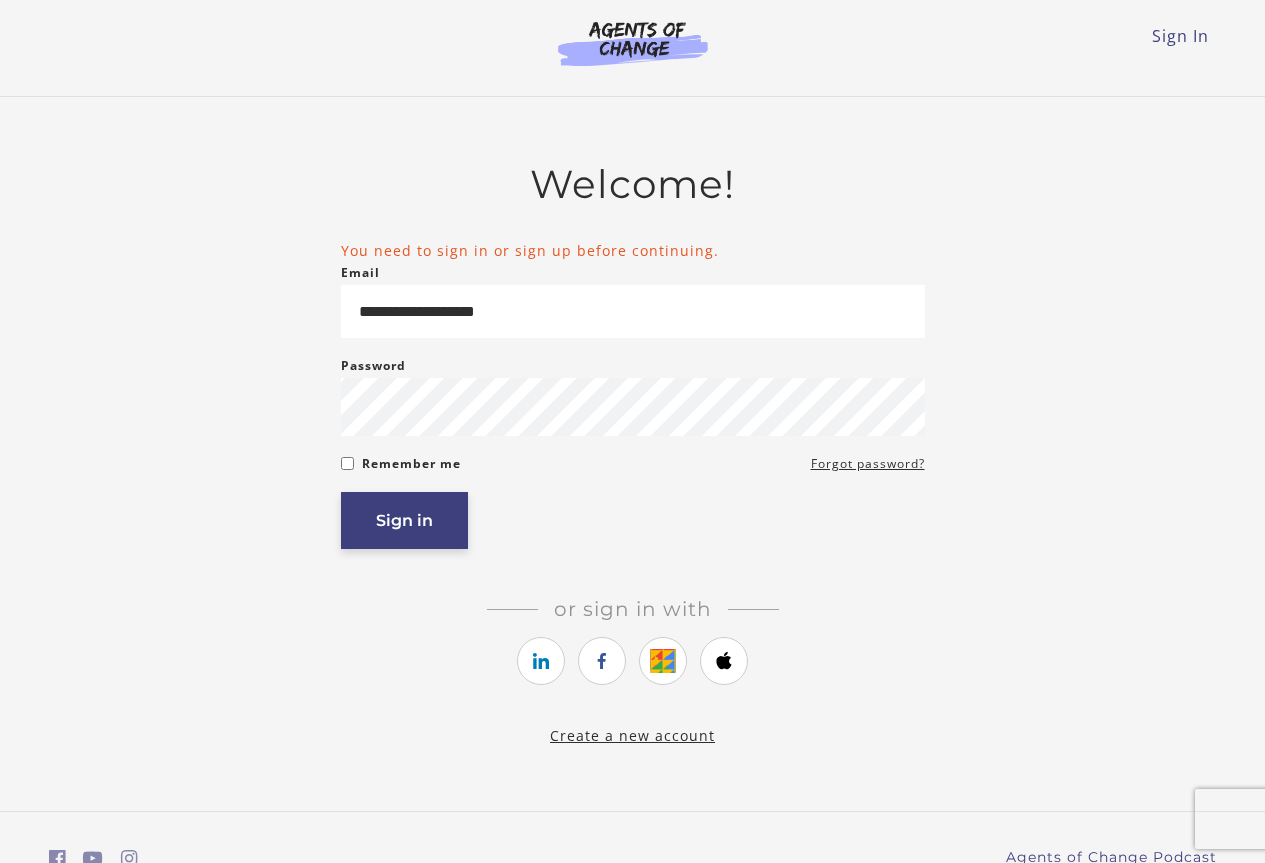 click on "Sign in" at bounding box center (404, 520) 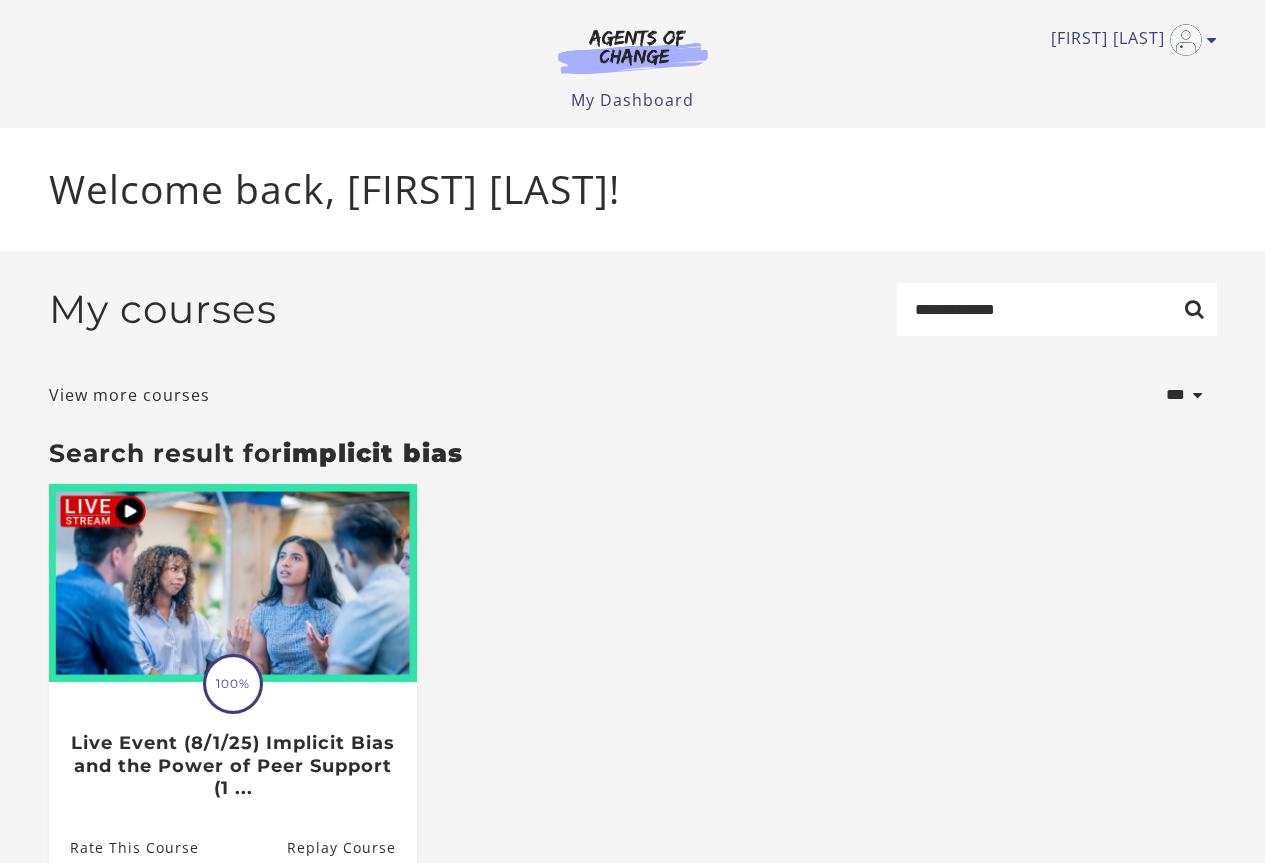 scroll, scrollTop: 0, scrollLeft: 0, axis: both 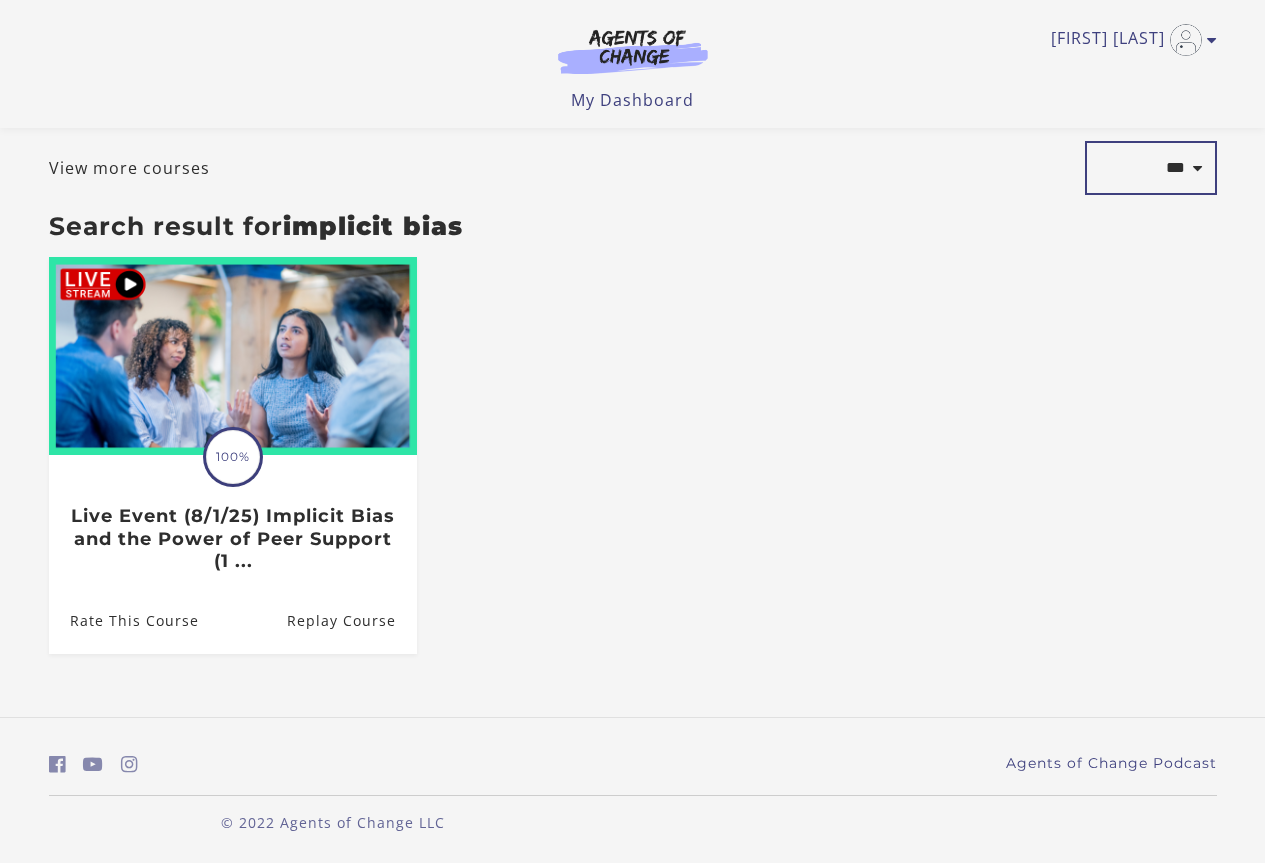 click on "**********" at bounding box center (1151, 168) 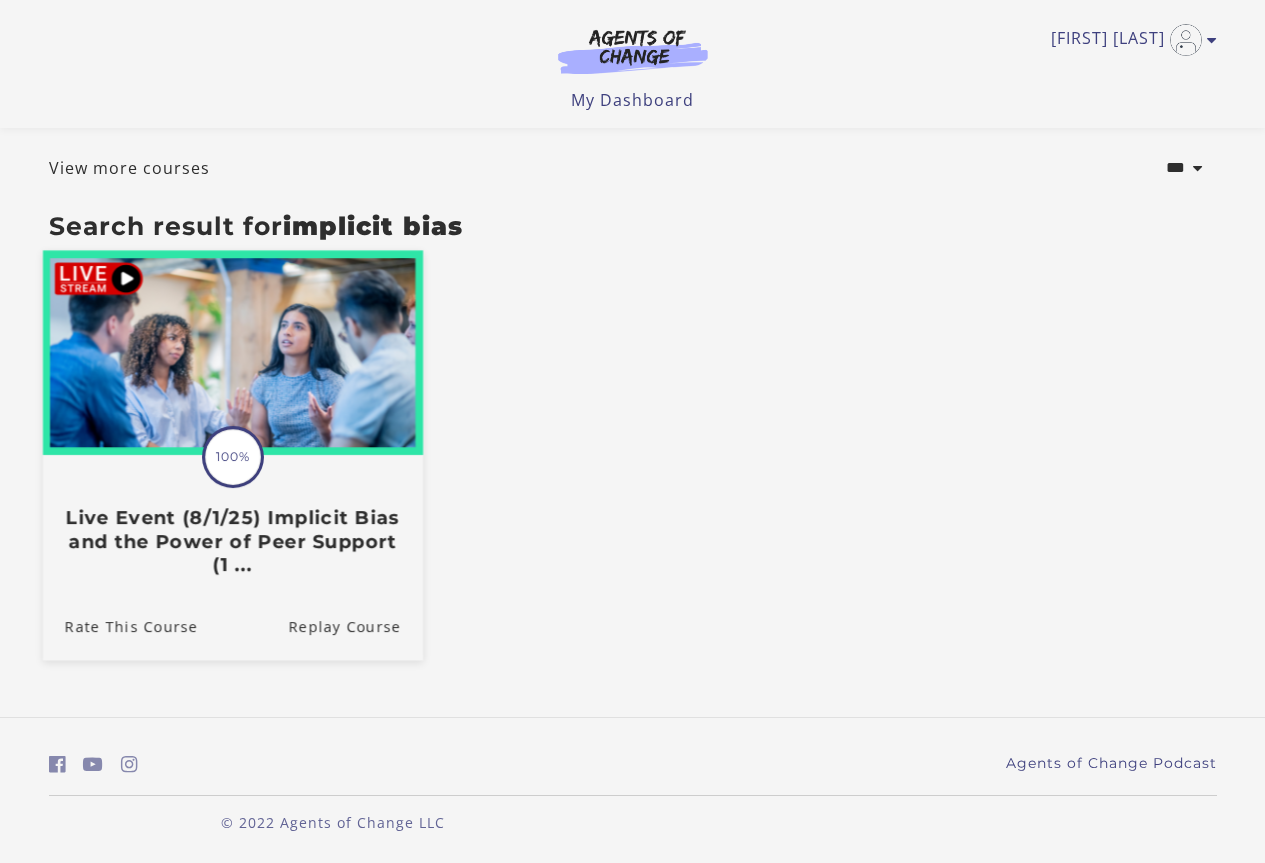 click on "Translation missing: en.liquid.partials.dashboard_course_card.progress_description: 100%
100%
Live Event (8/1/25) Implicit Bias and the Power of Peer Support (1 ..." at bounding box center [232, 516] 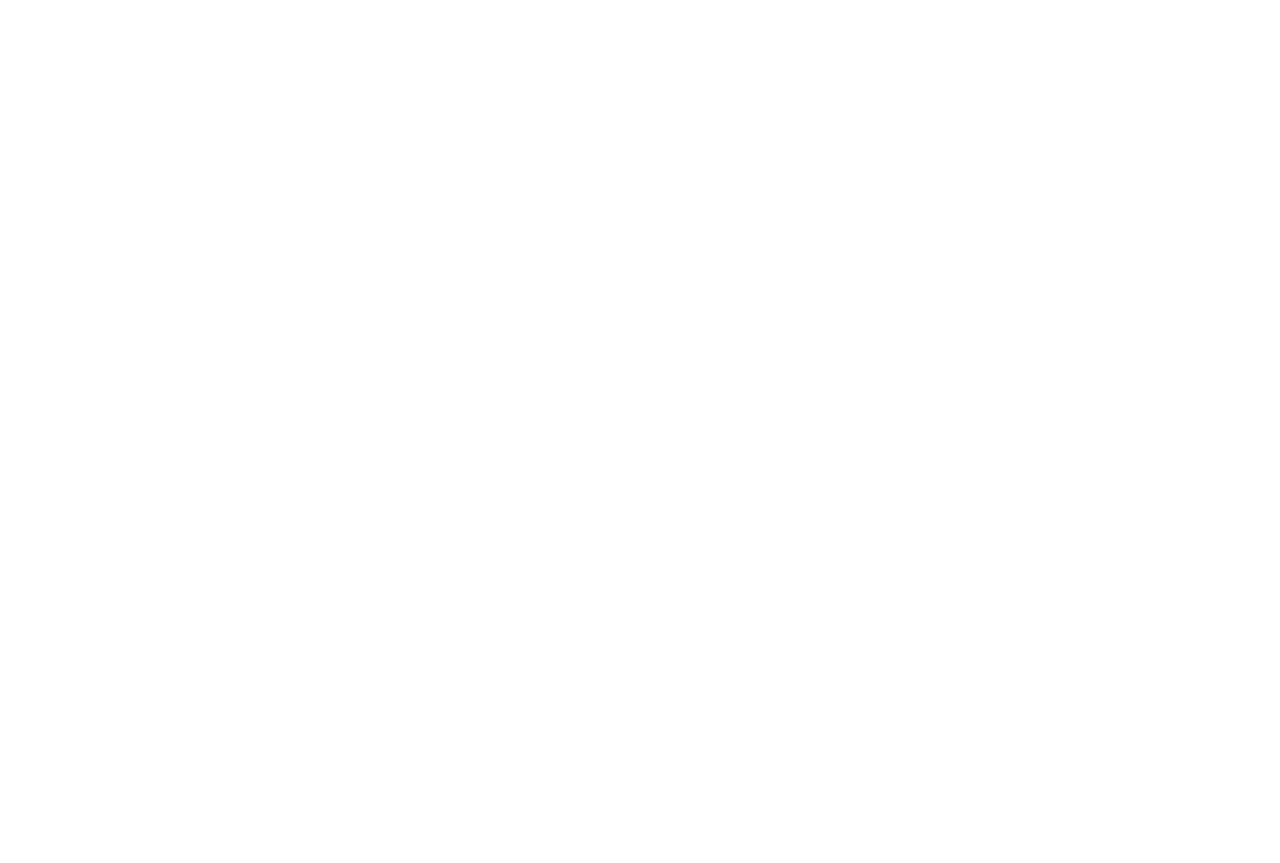 scroll, scrollTop: 0, scrollLeft: 0, axis: both 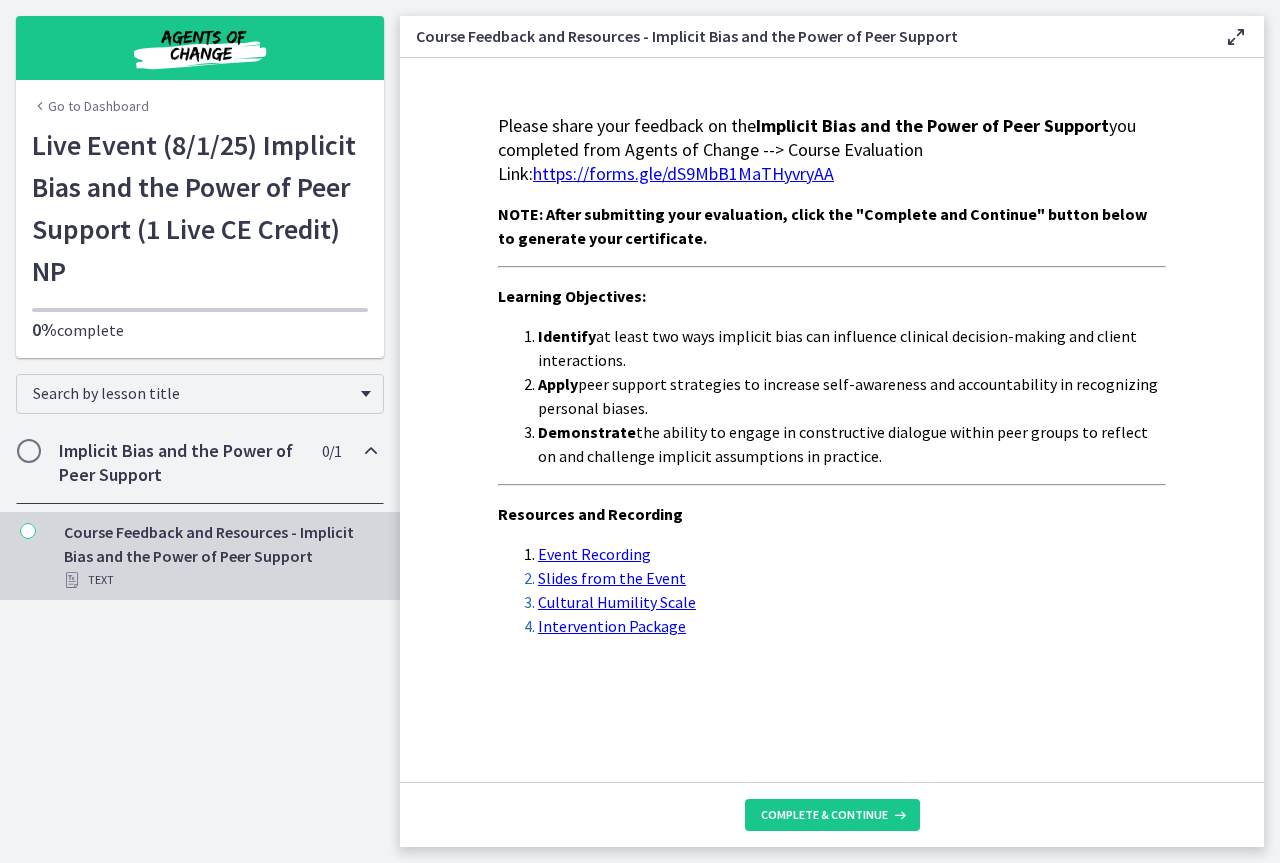 click at bounding box center [28, 531] 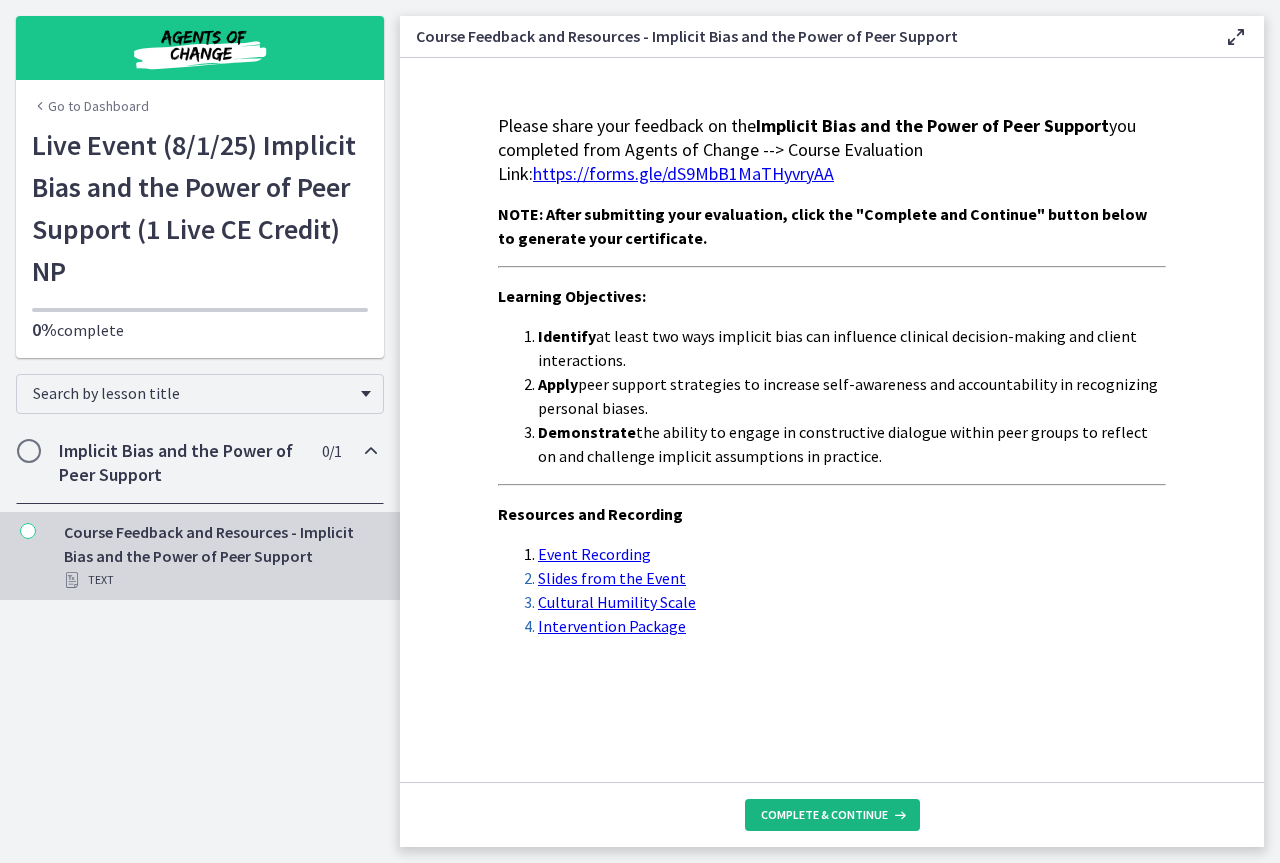 click on "Complete & continue" at bounding box center (832, 815) 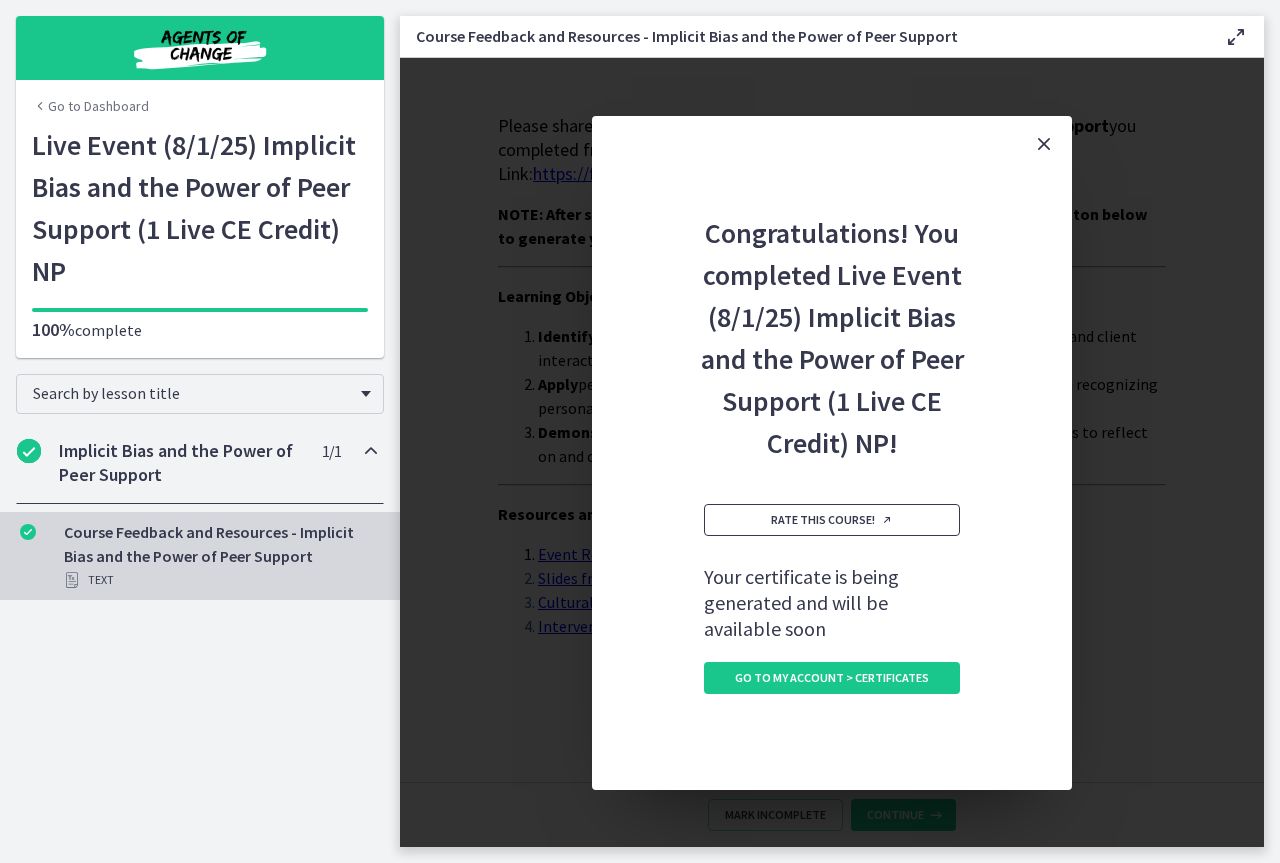 click on "Rate this course!" at bounding box center [832, 520] 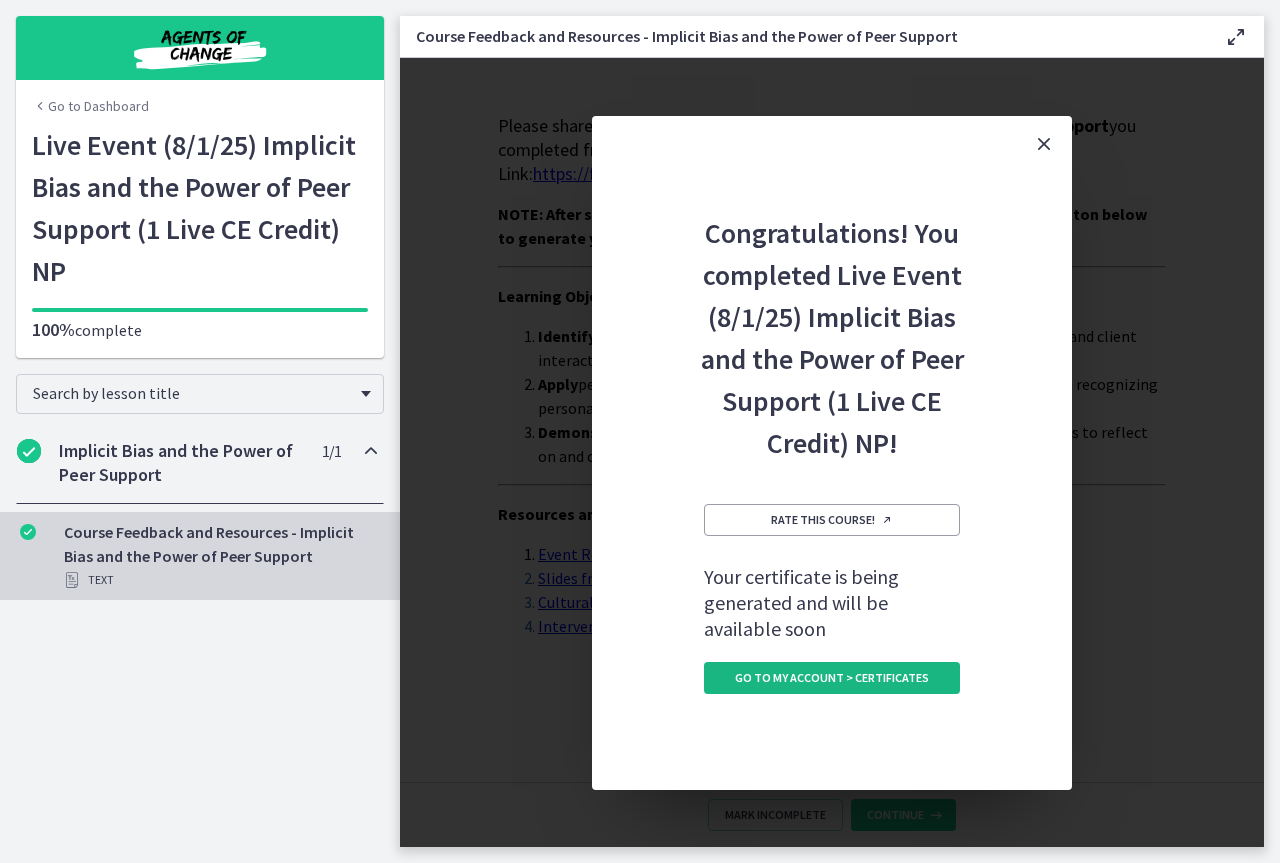 click on "Go to My Account > Certificates" at bounding box center [832, 678] 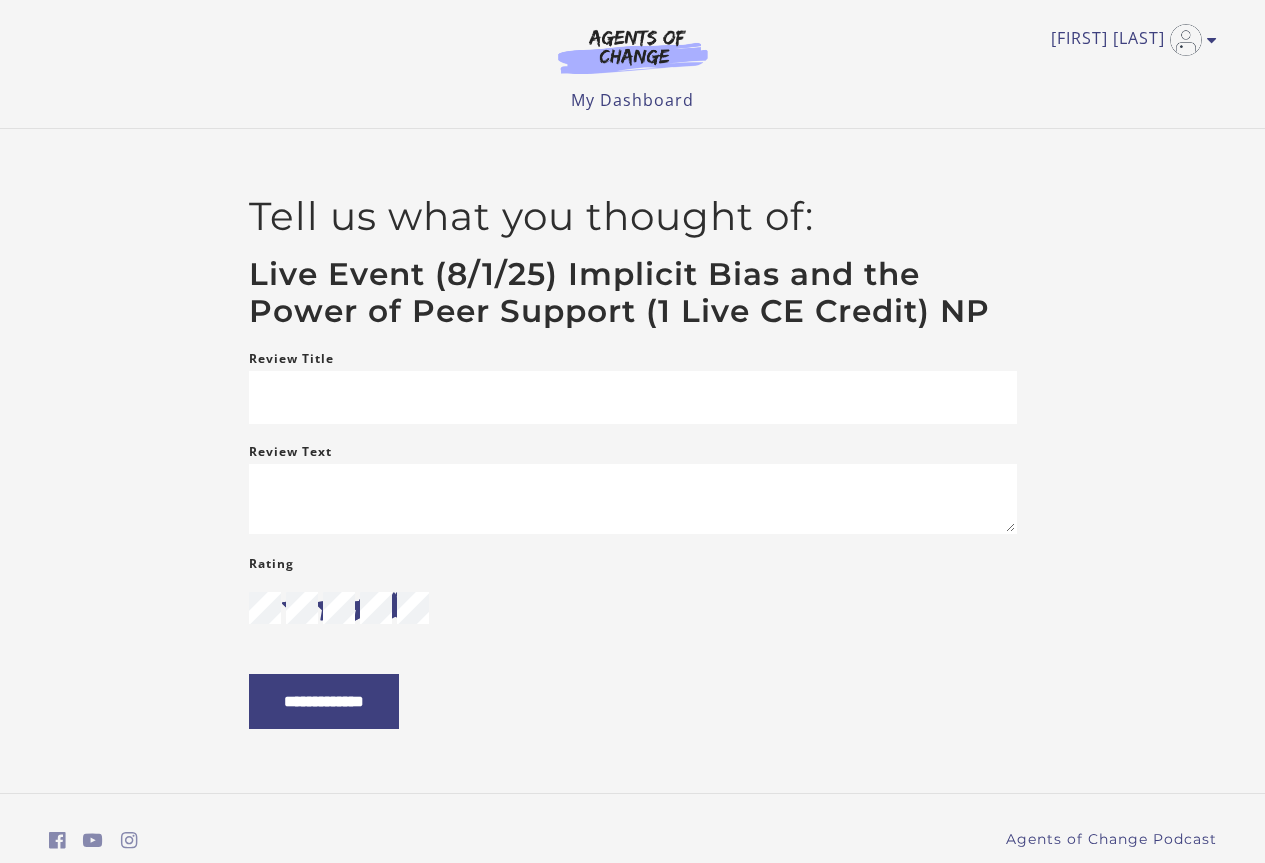 scroll, scrollTop: 0, scrollLeft: 0, axis: both 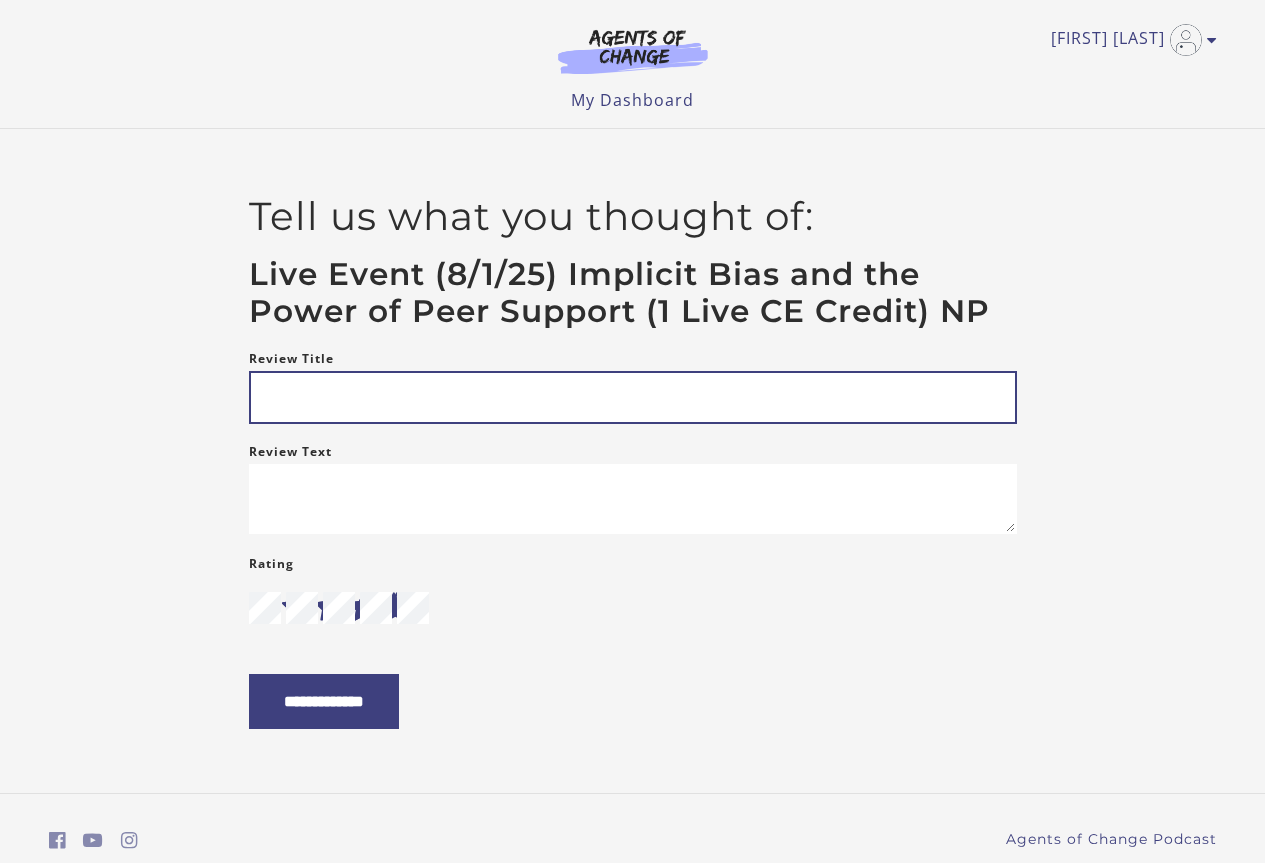 click on "Review Title" at bounding box center (633, 397) 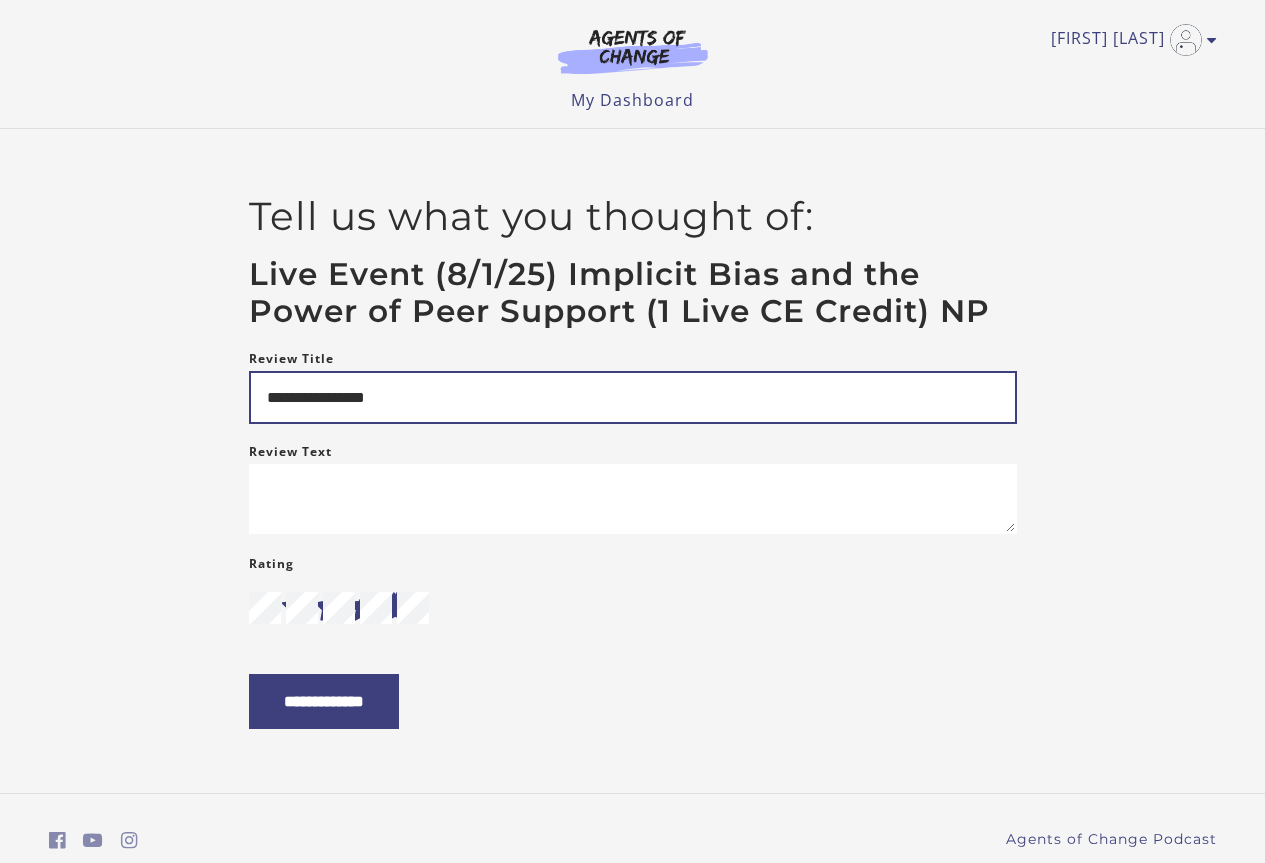 type on "**********" 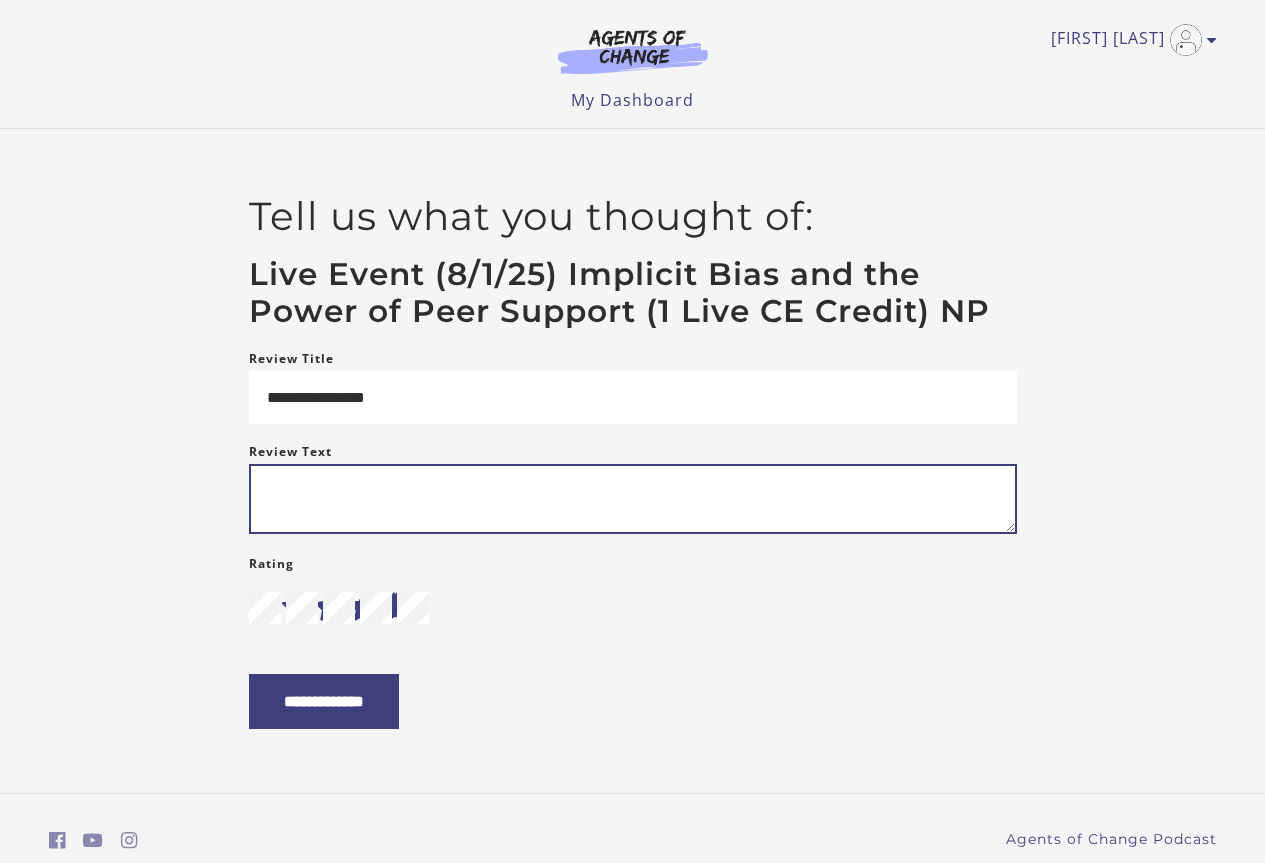 click on "Review Text" at bounding box center [633, 499] 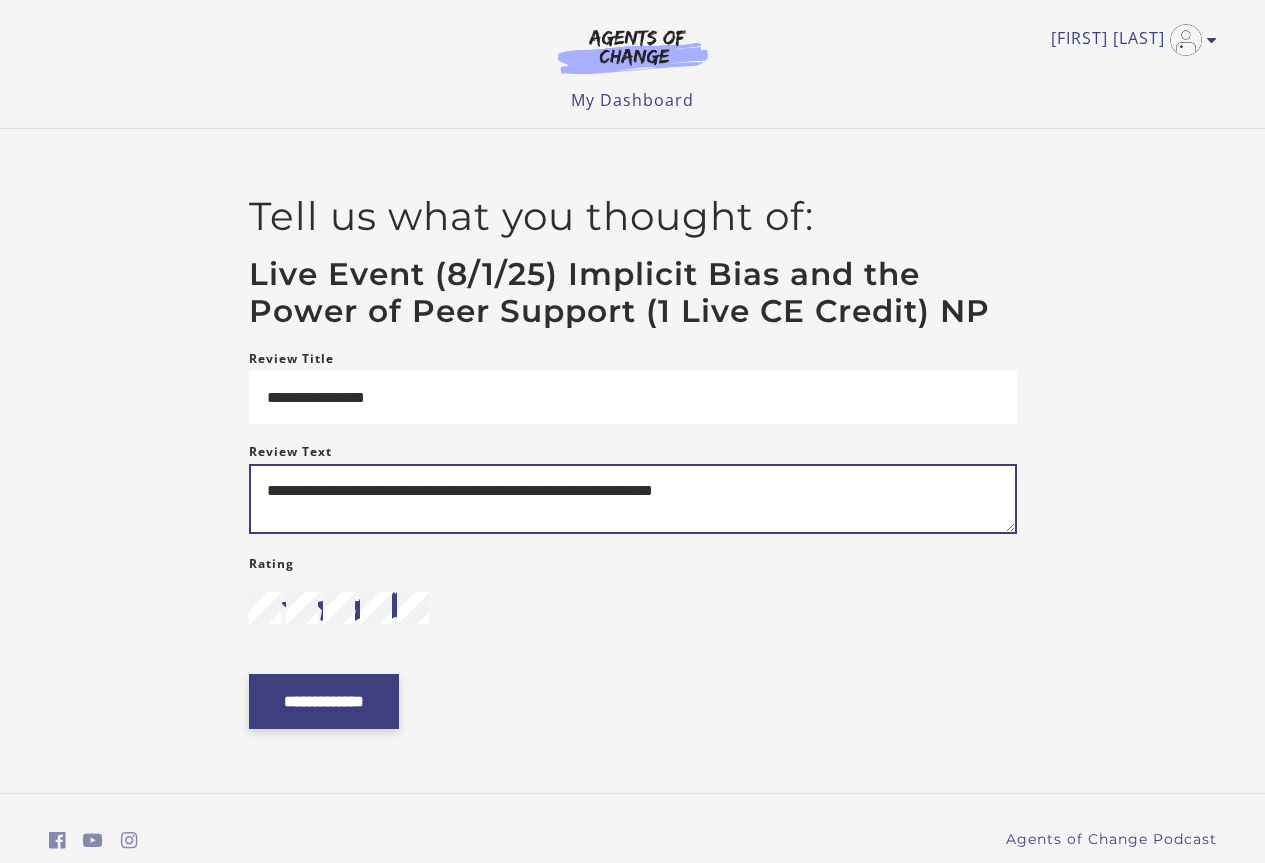 type on "**********" 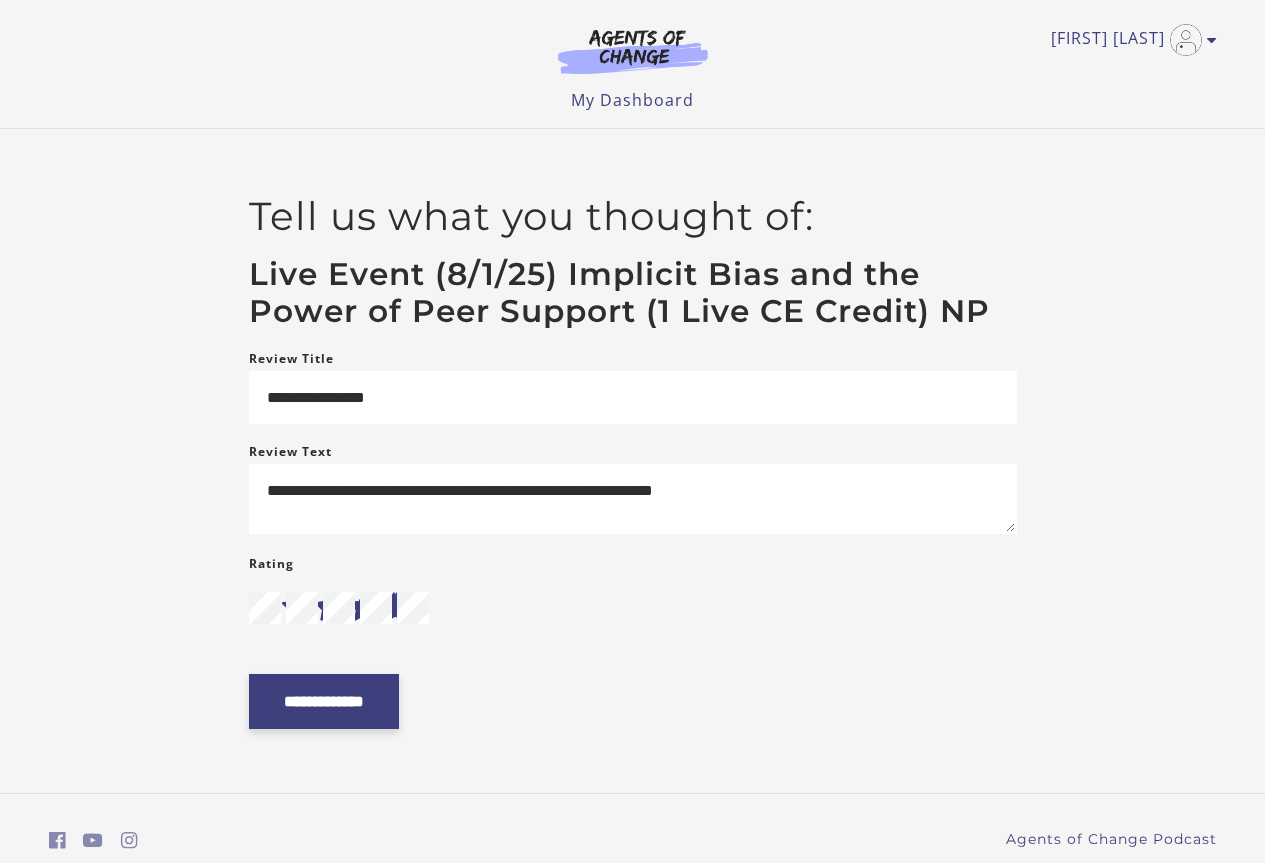 click on "**********" at bounding box center [324, 701] 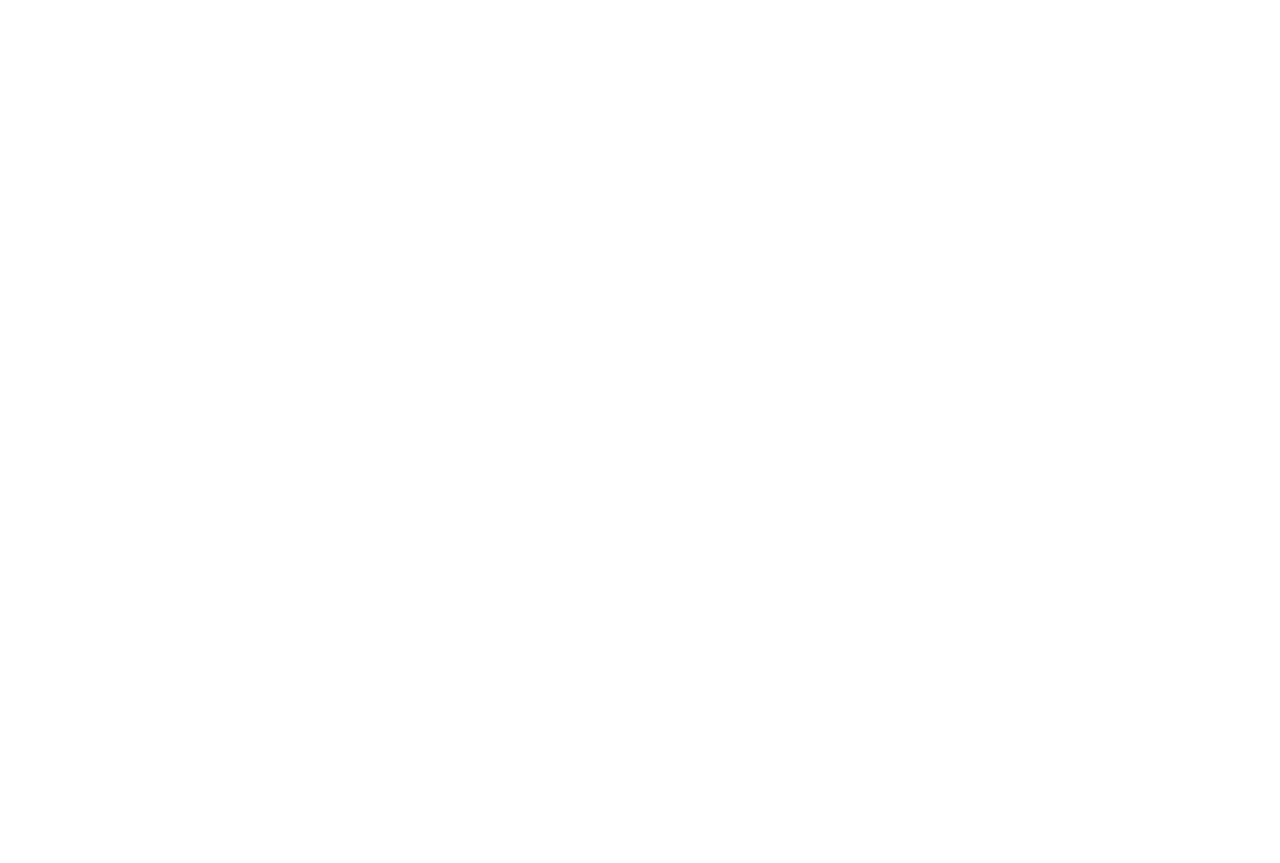 scroll, scrollTop: 0, scrollLeft: 0, axis: both 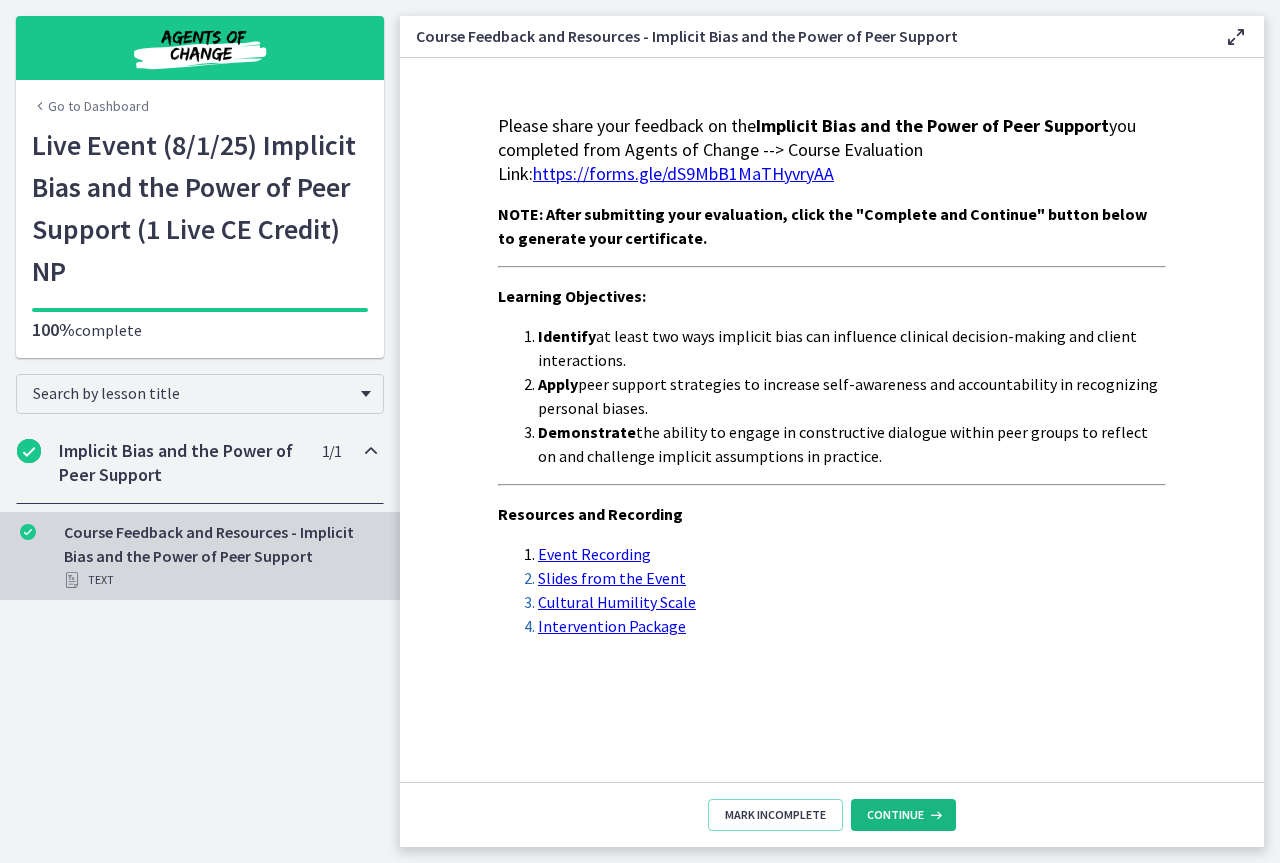 click on "Continue" at bounding box center [895, 815] 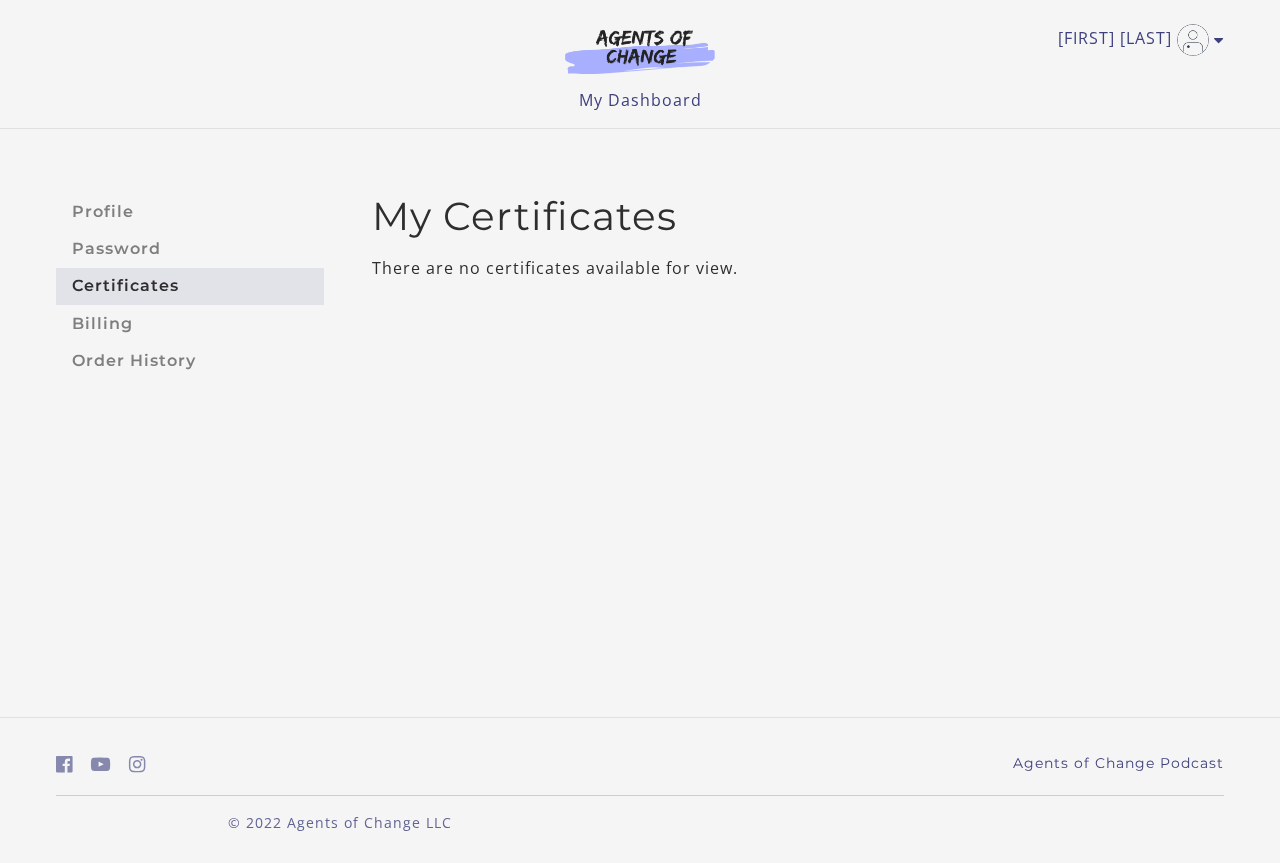 scroll, scrollTop: 0, scrollLeft: 0, axis: both 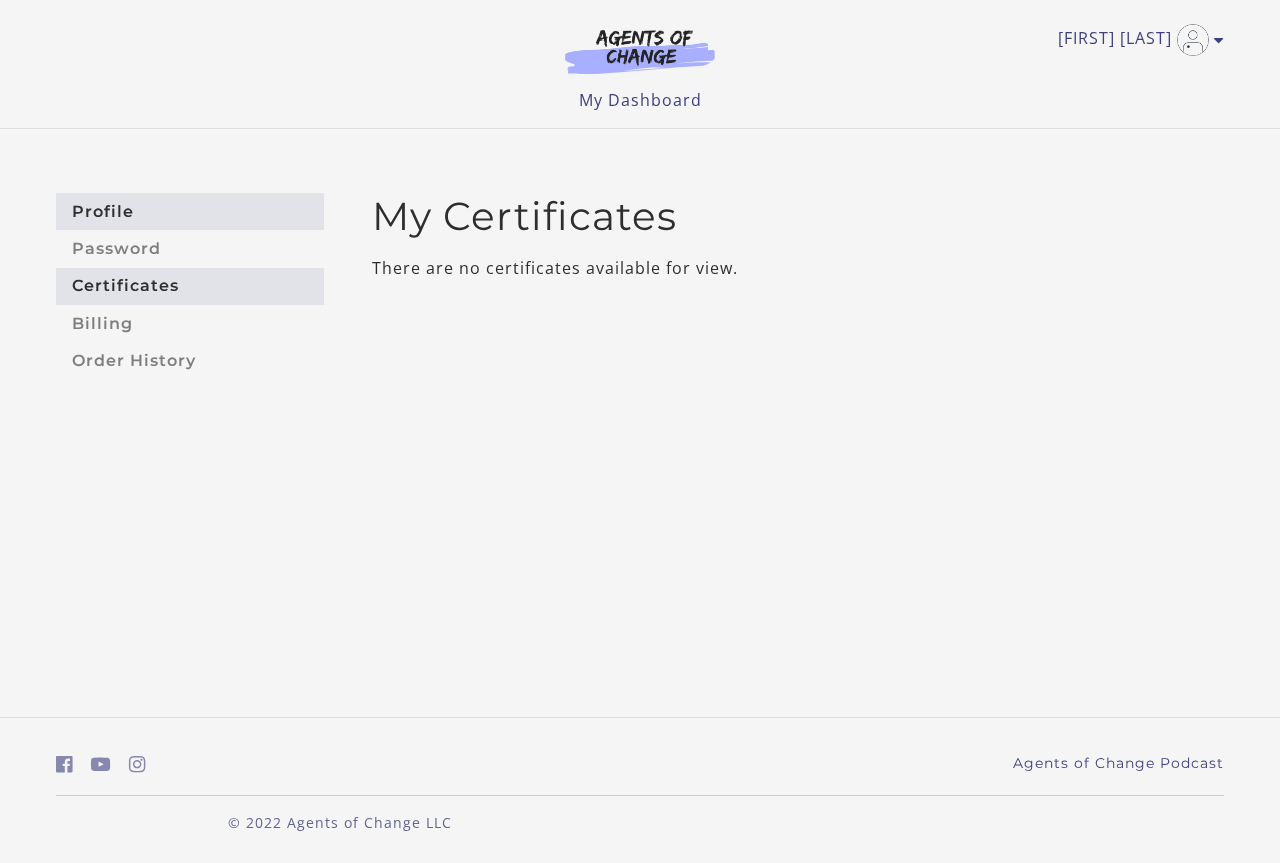 click on "Profile" at bounding box center (190, 211) 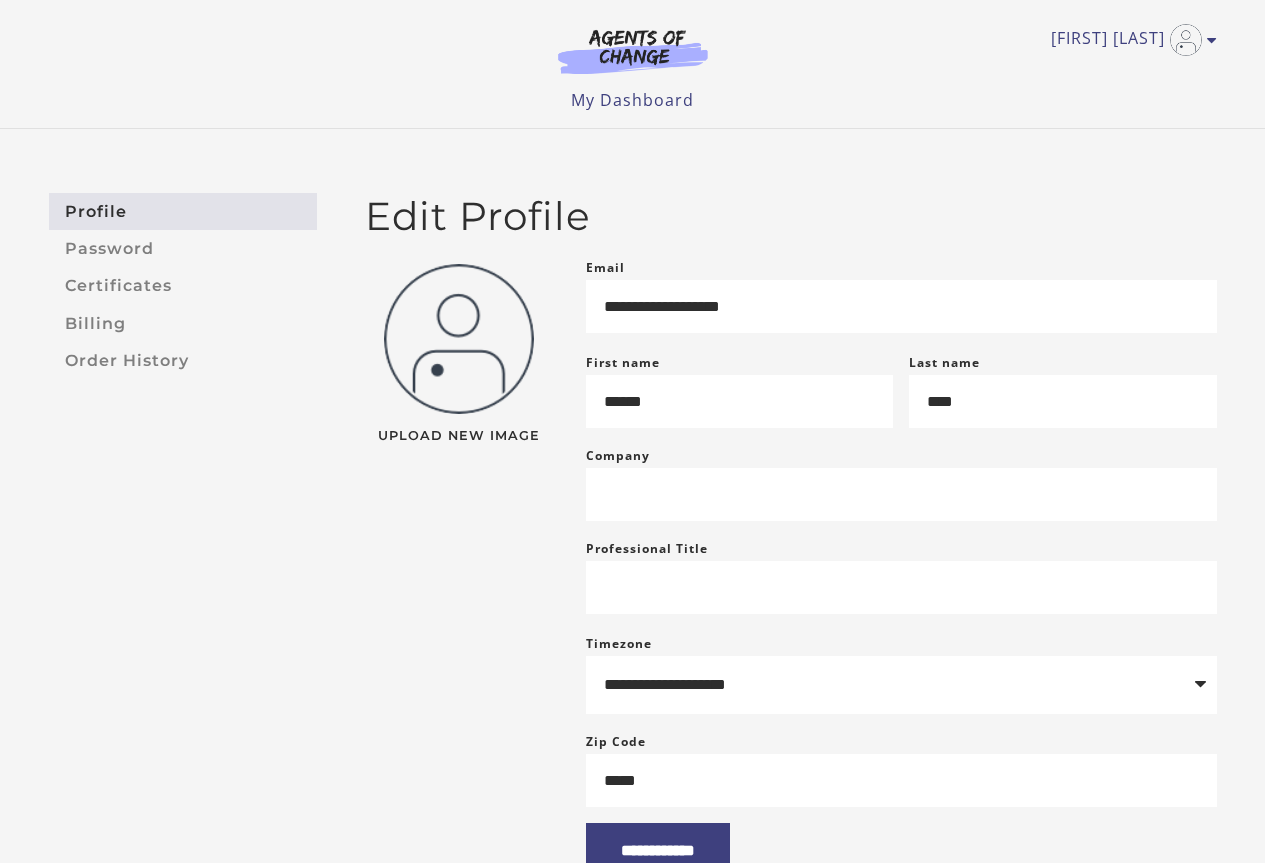 scroll, scrollTop: 0, scrollLeft: 0, axis: both 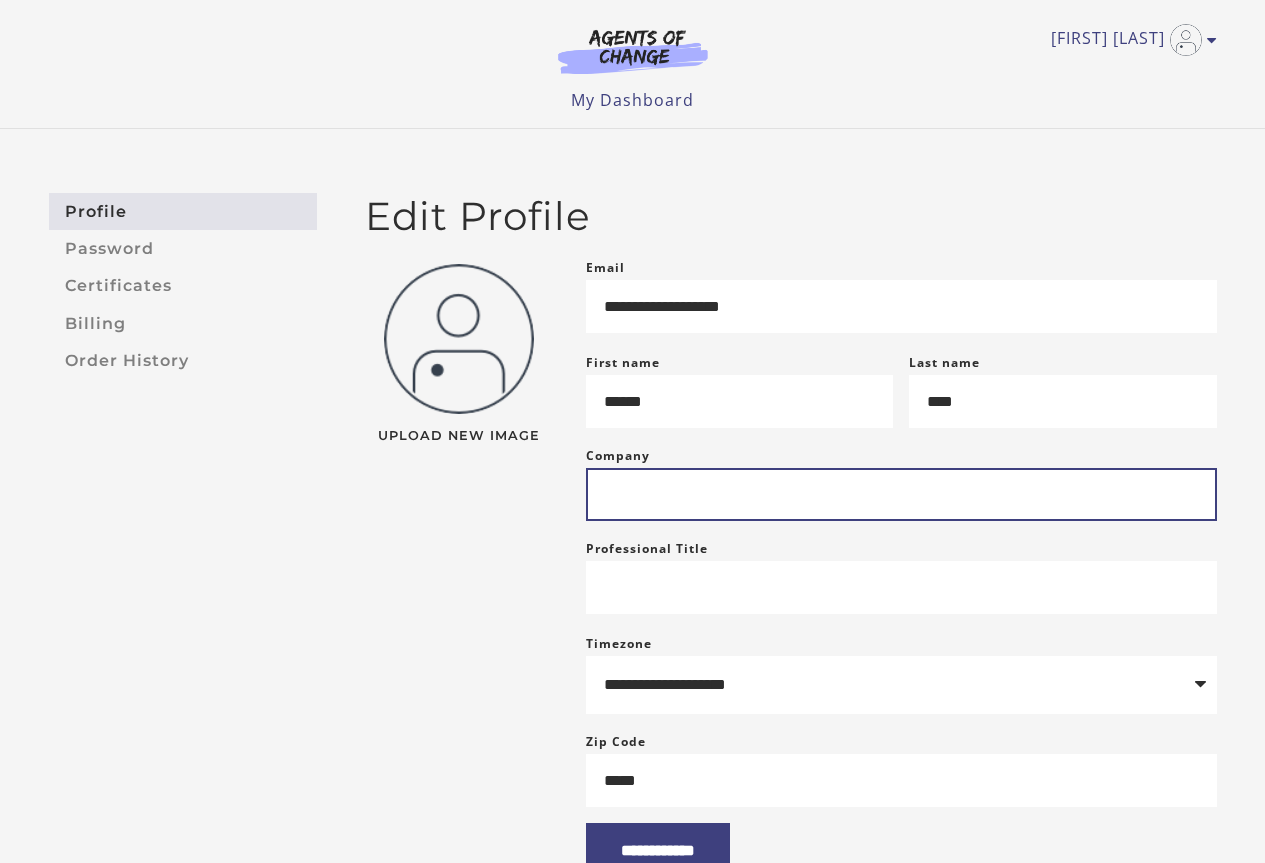 click on "Company" at bounding box center [901, 494] 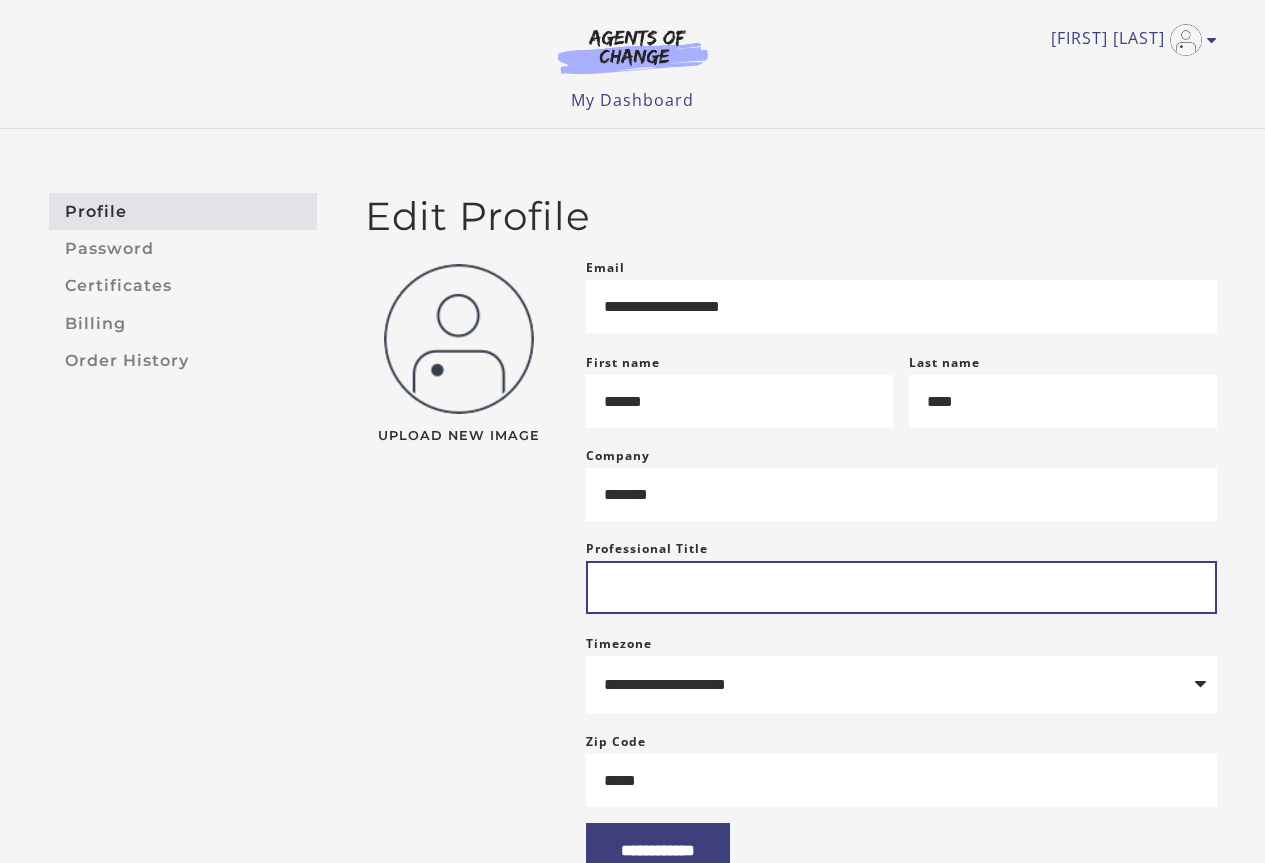 click on "Professional Title" at bounding box center [901, 587] 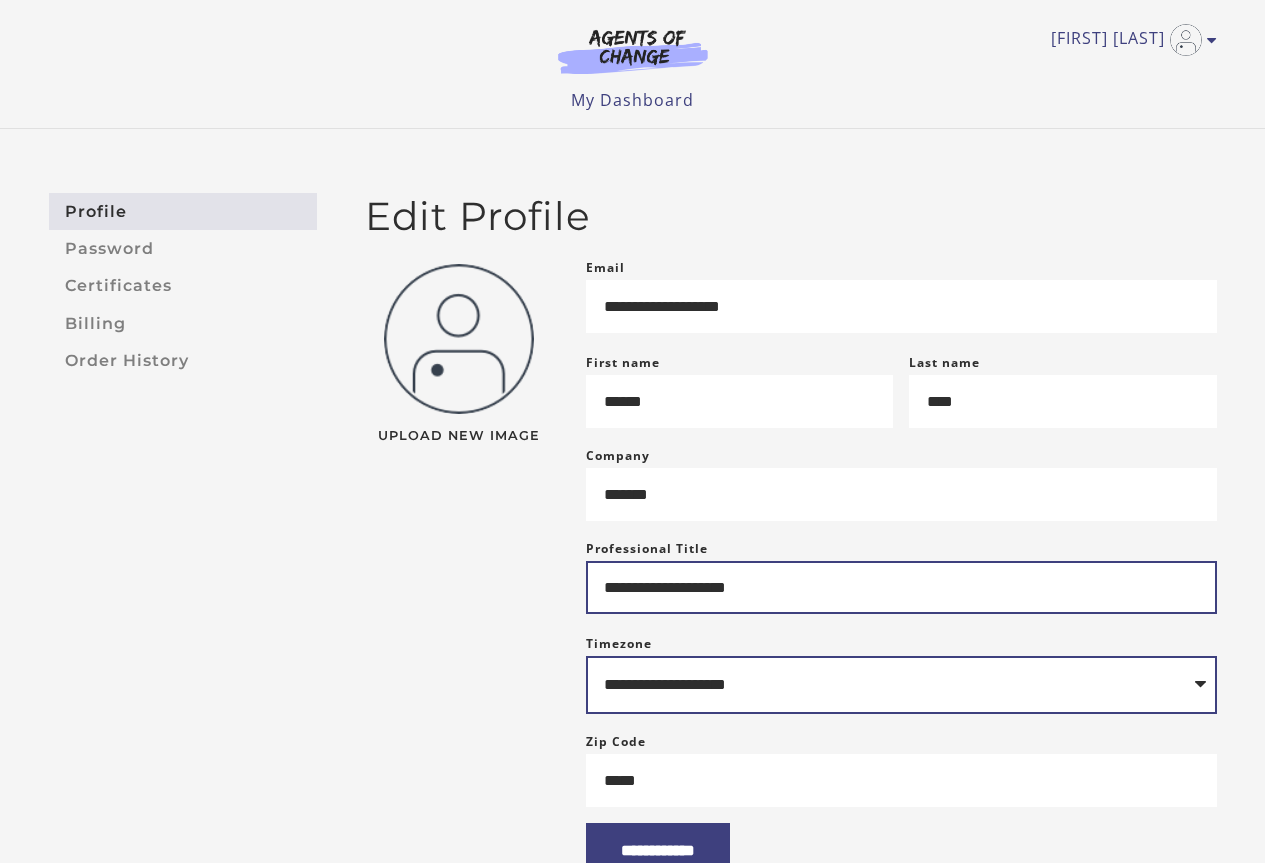 type on "**********" 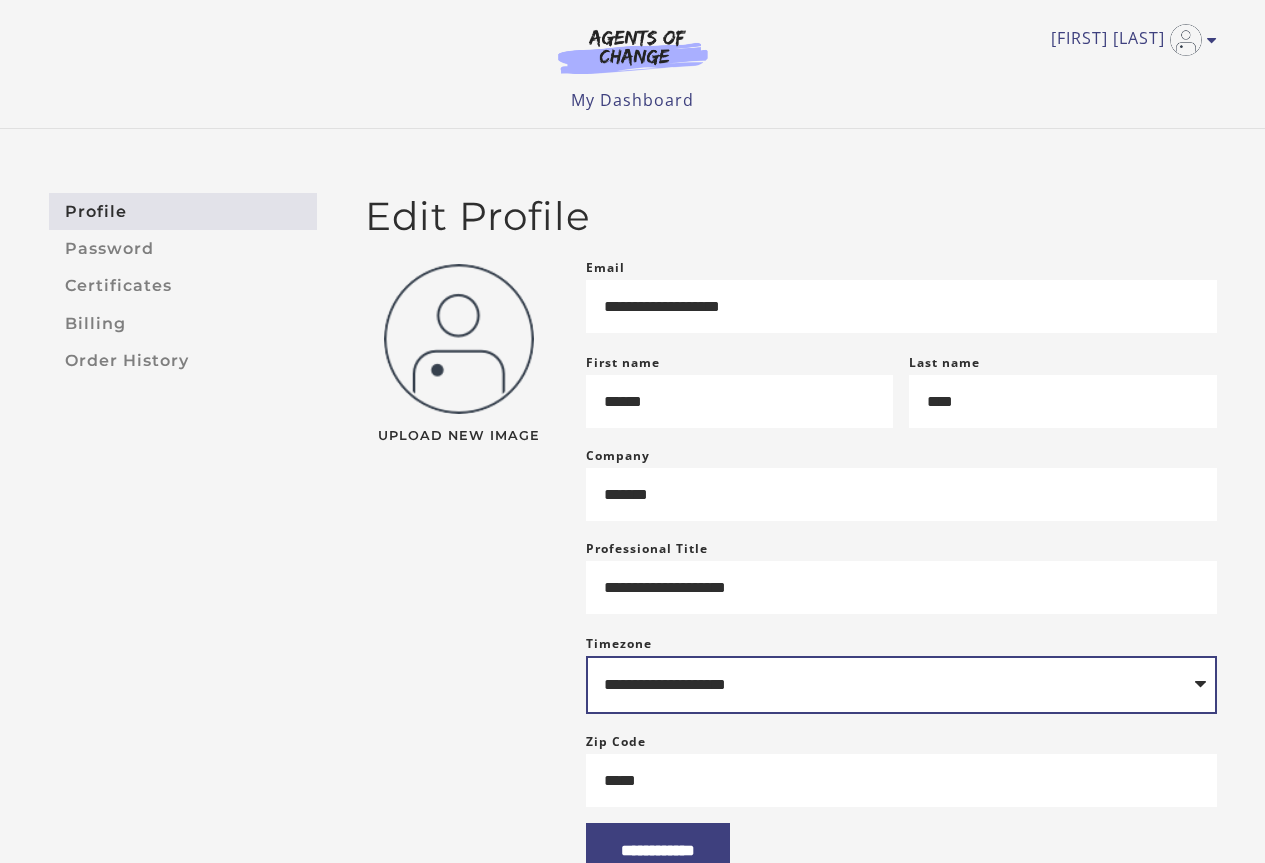 click on "**********" at bounding box center [901, 685] 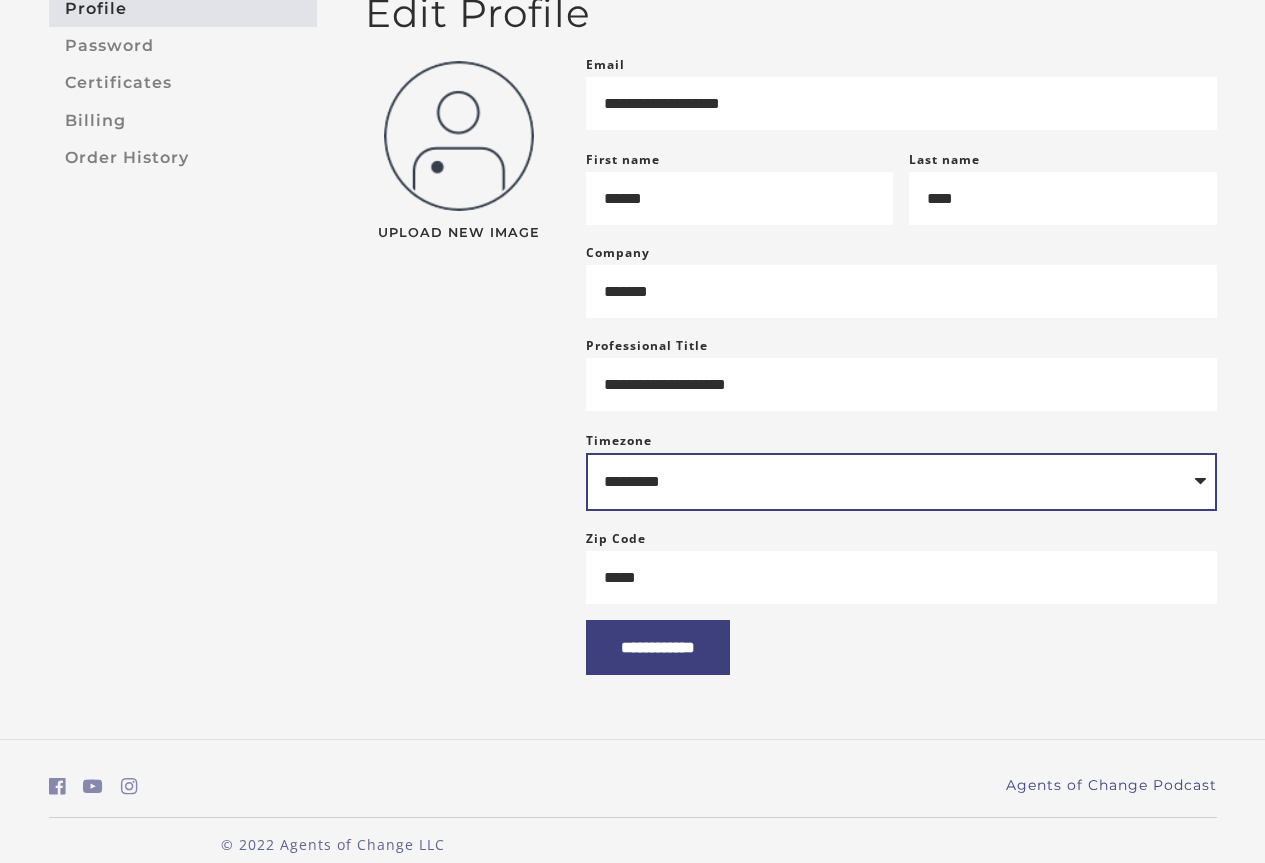 scroll, scrollTop: 252, scrollLeft: 0, axis: vertical 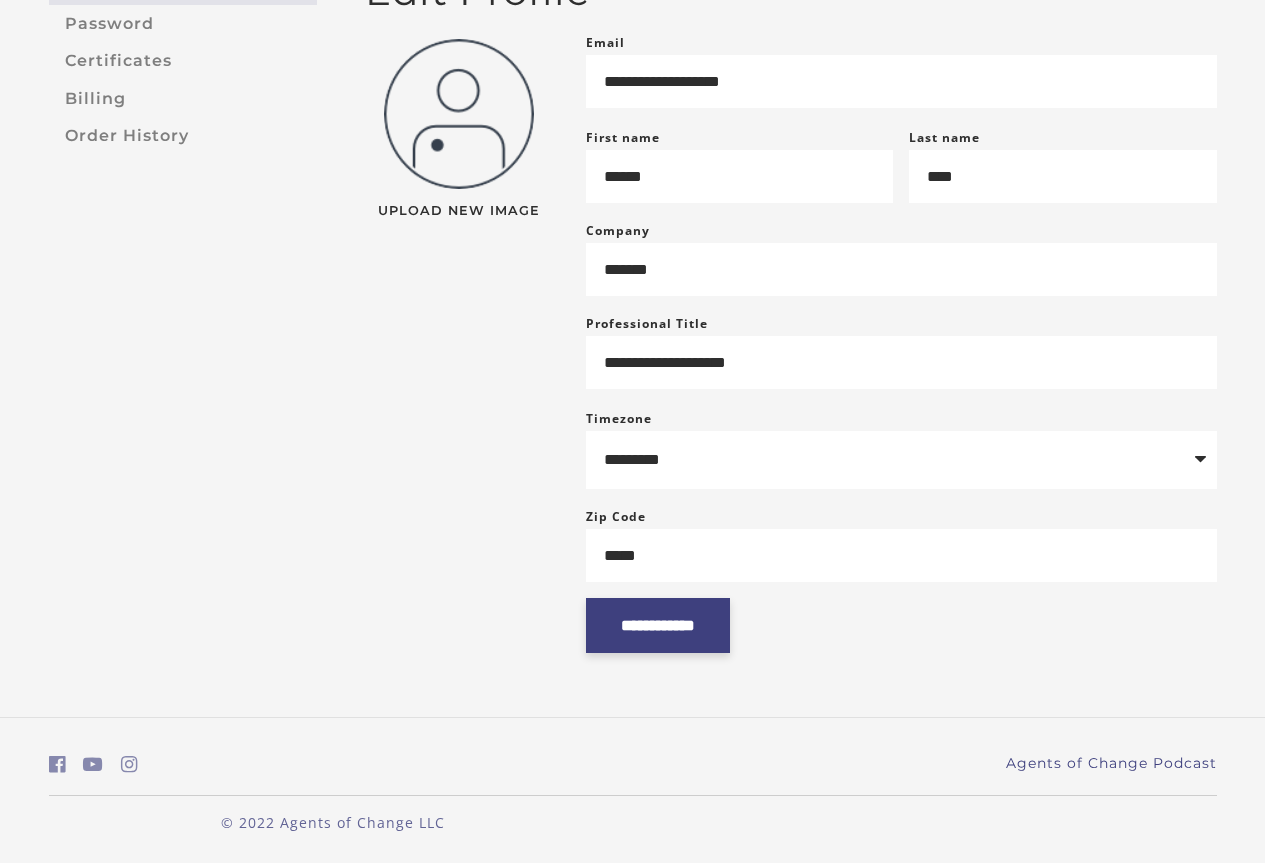 click on "**********" at bounding box center (658, 625) 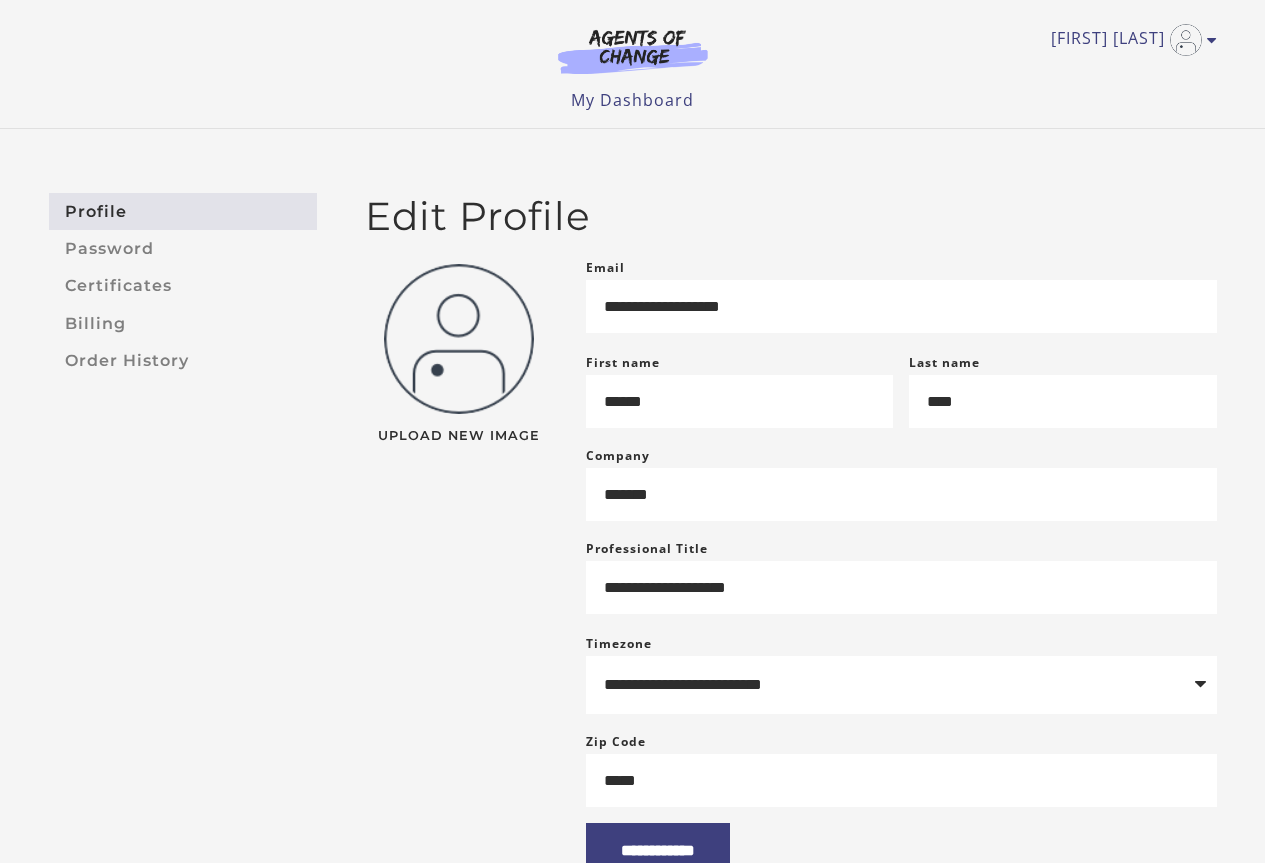 scroll, scrollTop: 0, scrollLeft: 0, axis: both 